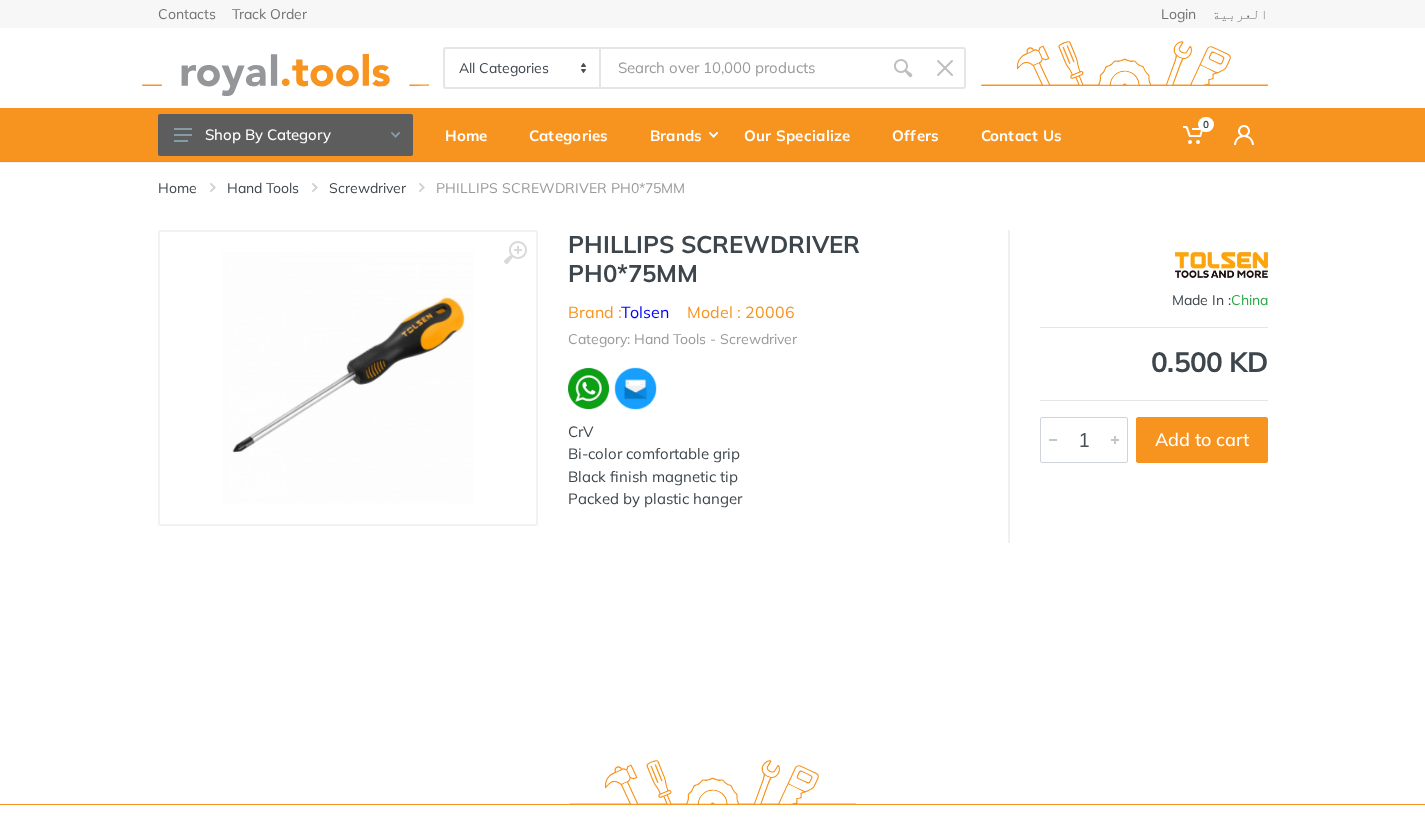scroll, scrollTop: 0, scrollLeft: 0, axis: both 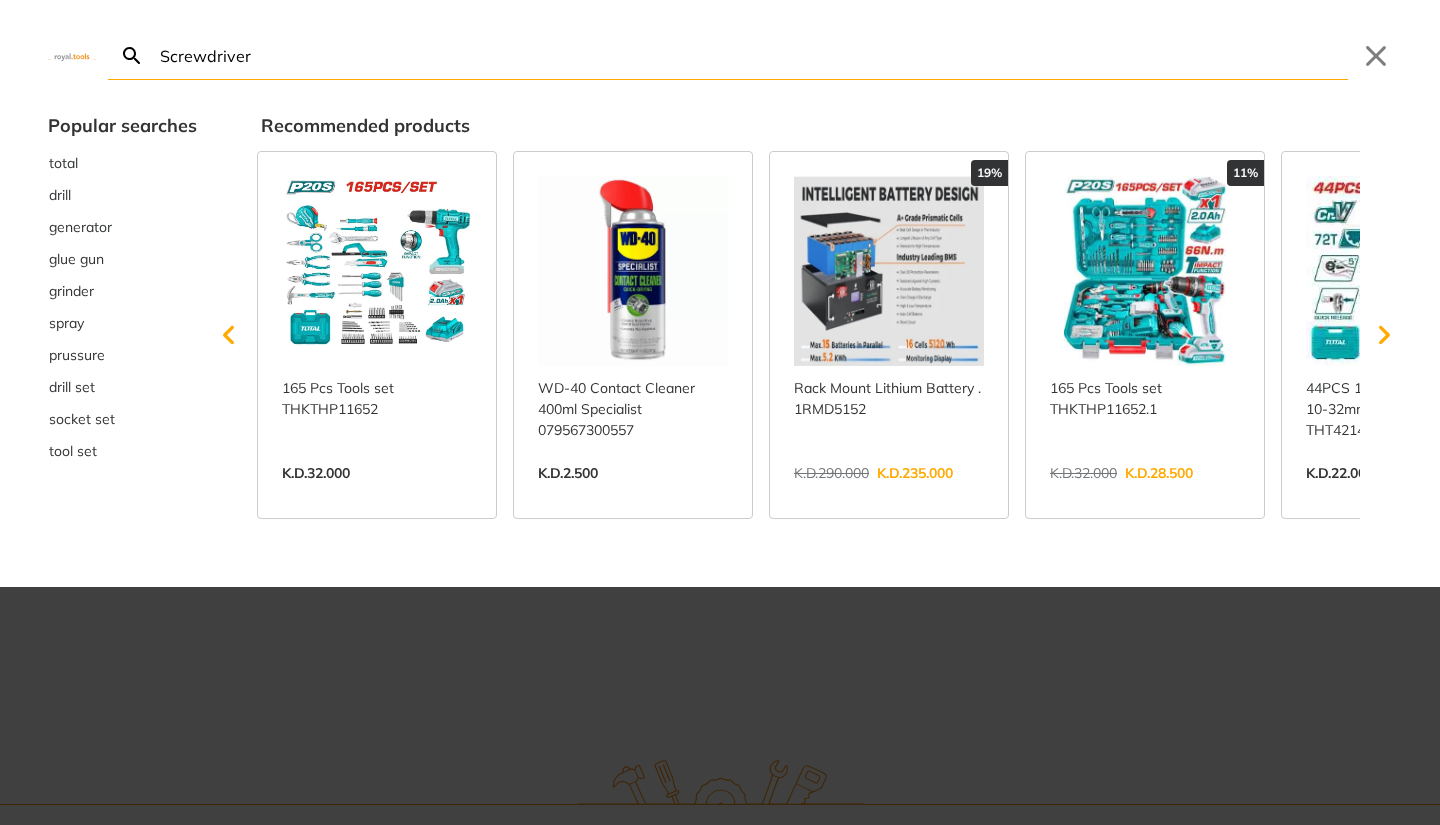 type on "Screwdriver" 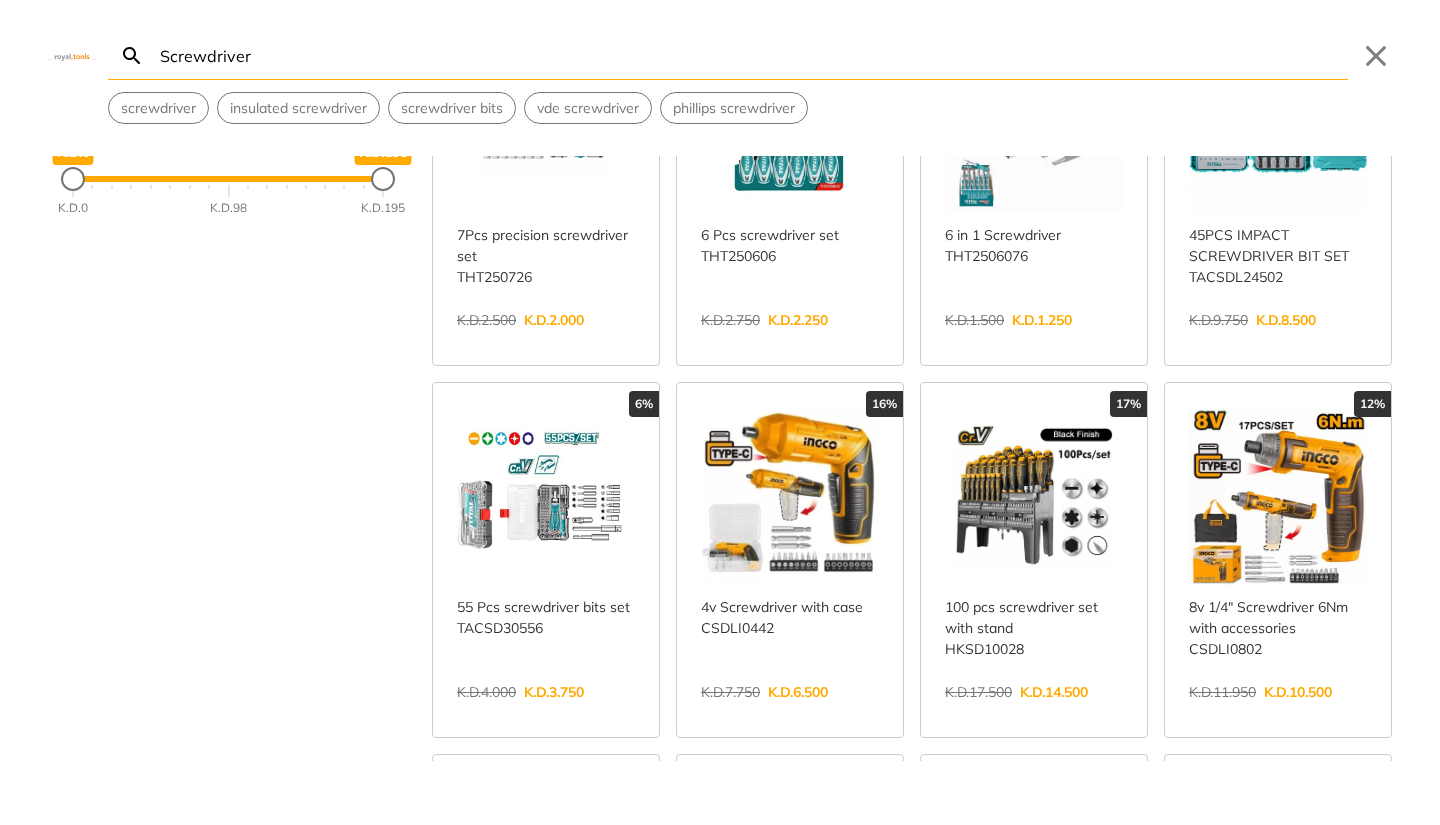 type on "Screwdriver" 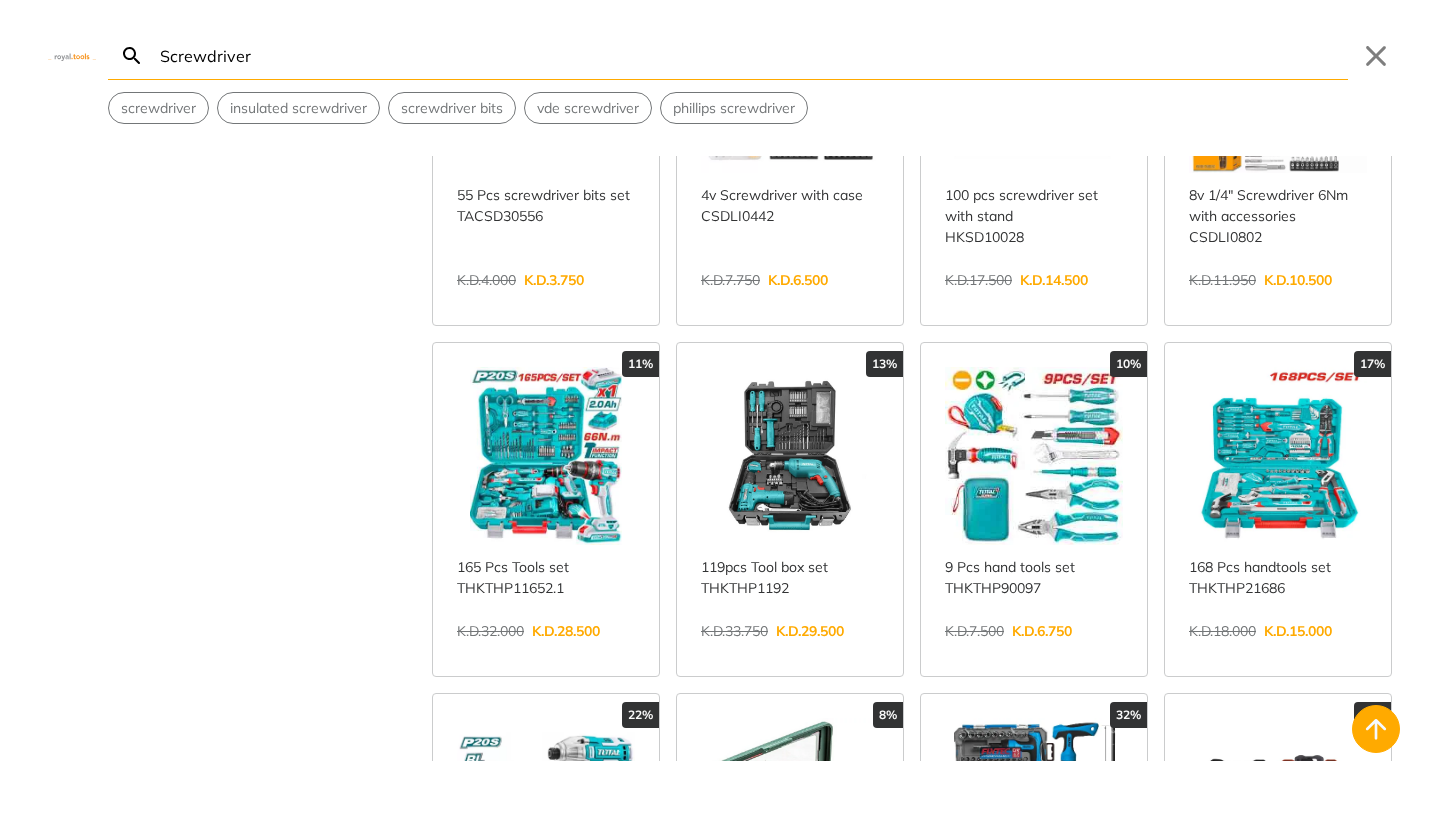 scroll, scrollTop: 615, scrollLeft: 0, axis: vertical 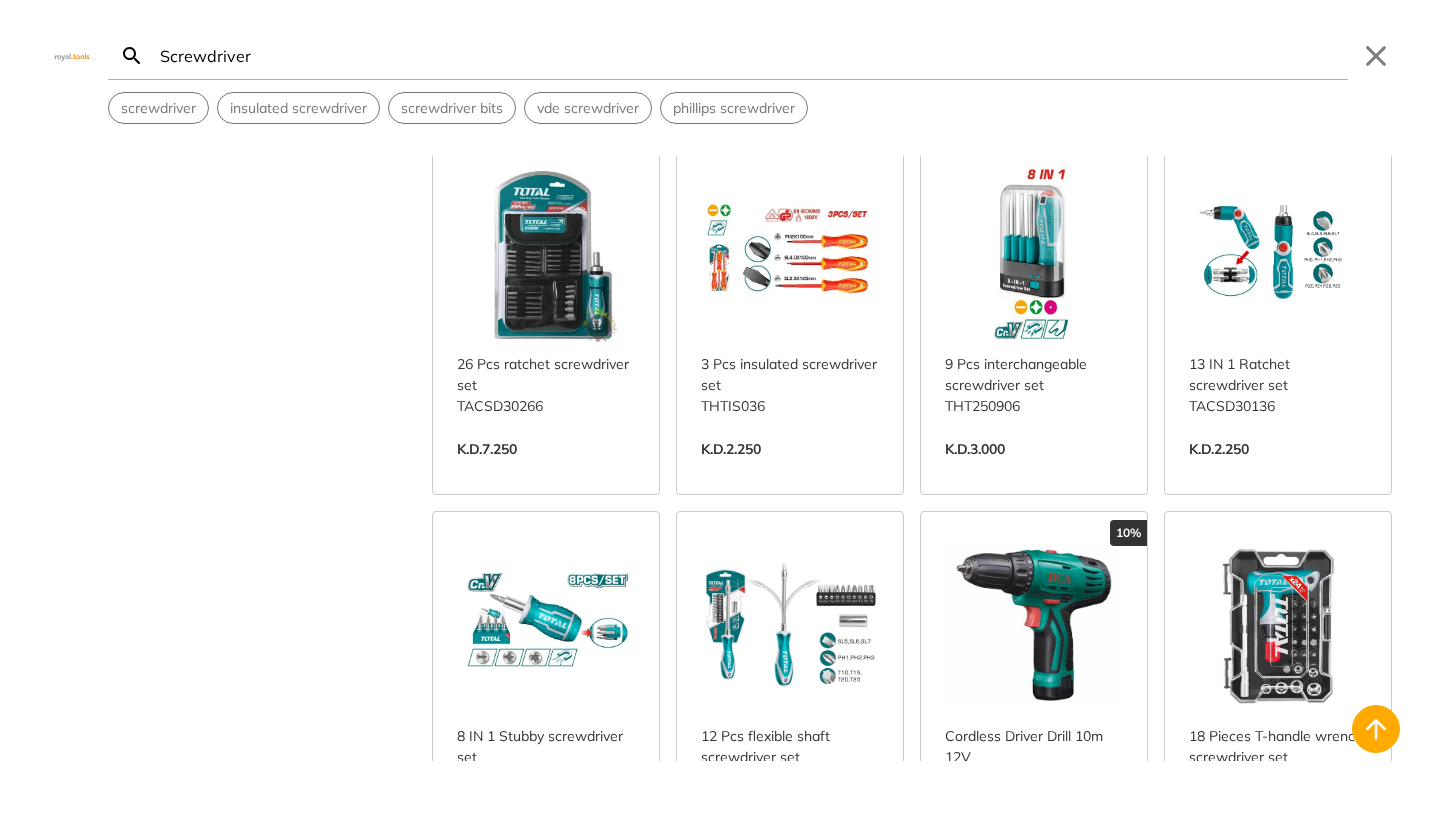 drag, startPoint x: 984, startPoint y: 146, endPoint x: 302, endPoint y: 406, distance: 729.87946 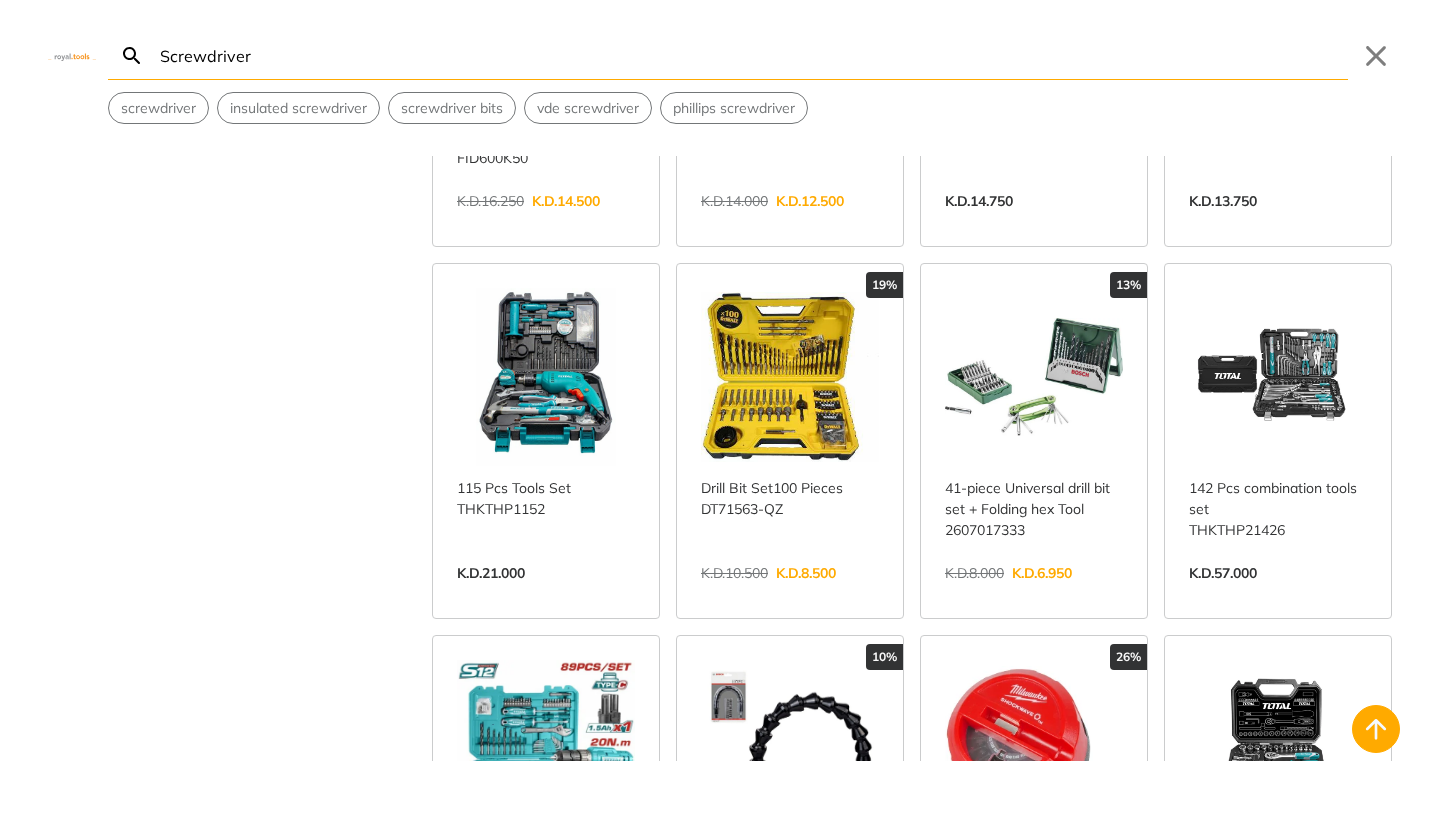scroll, scrollTop: 5891, scrollLeft: 0, axis: vertical 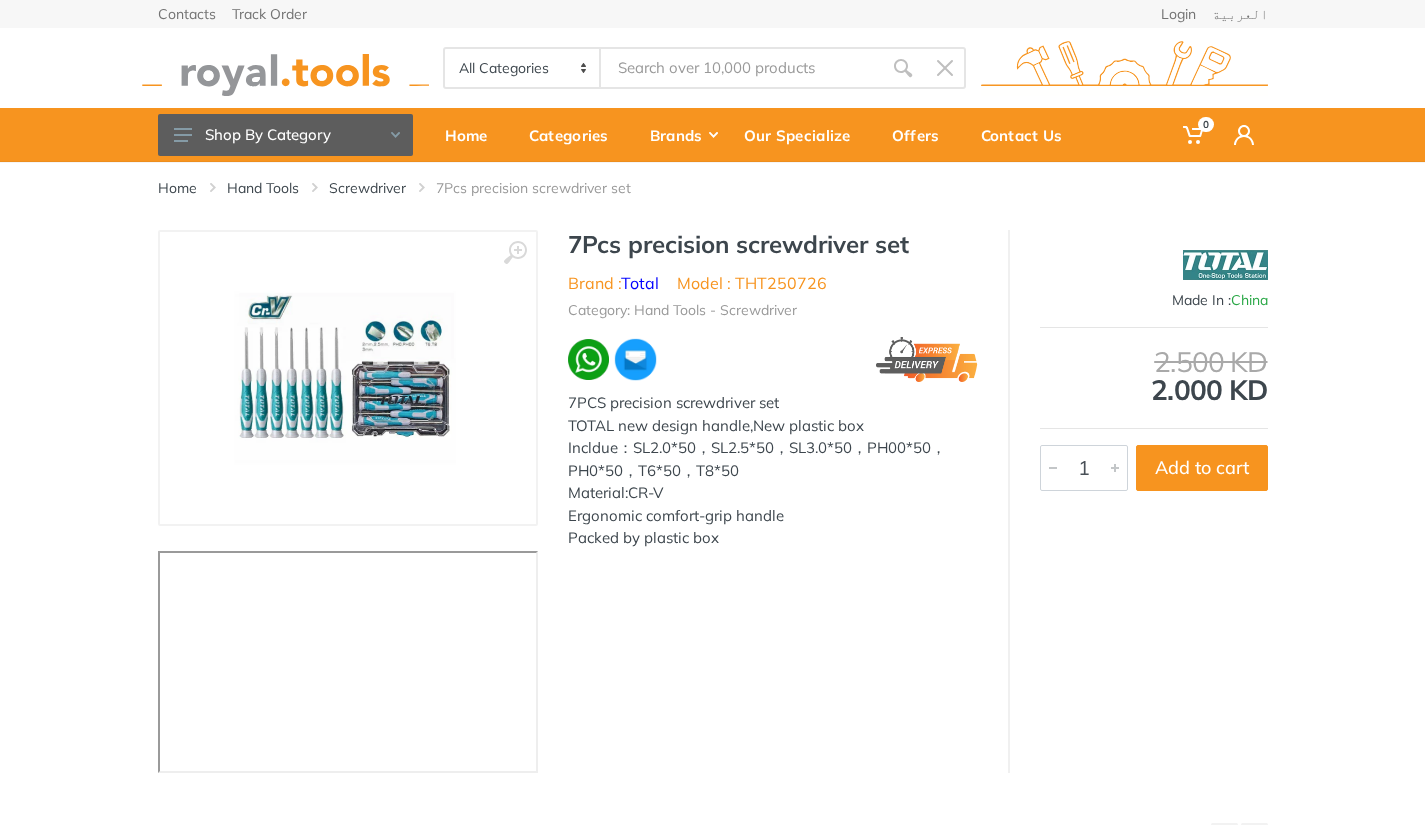 click at bounding box center (348, 378) 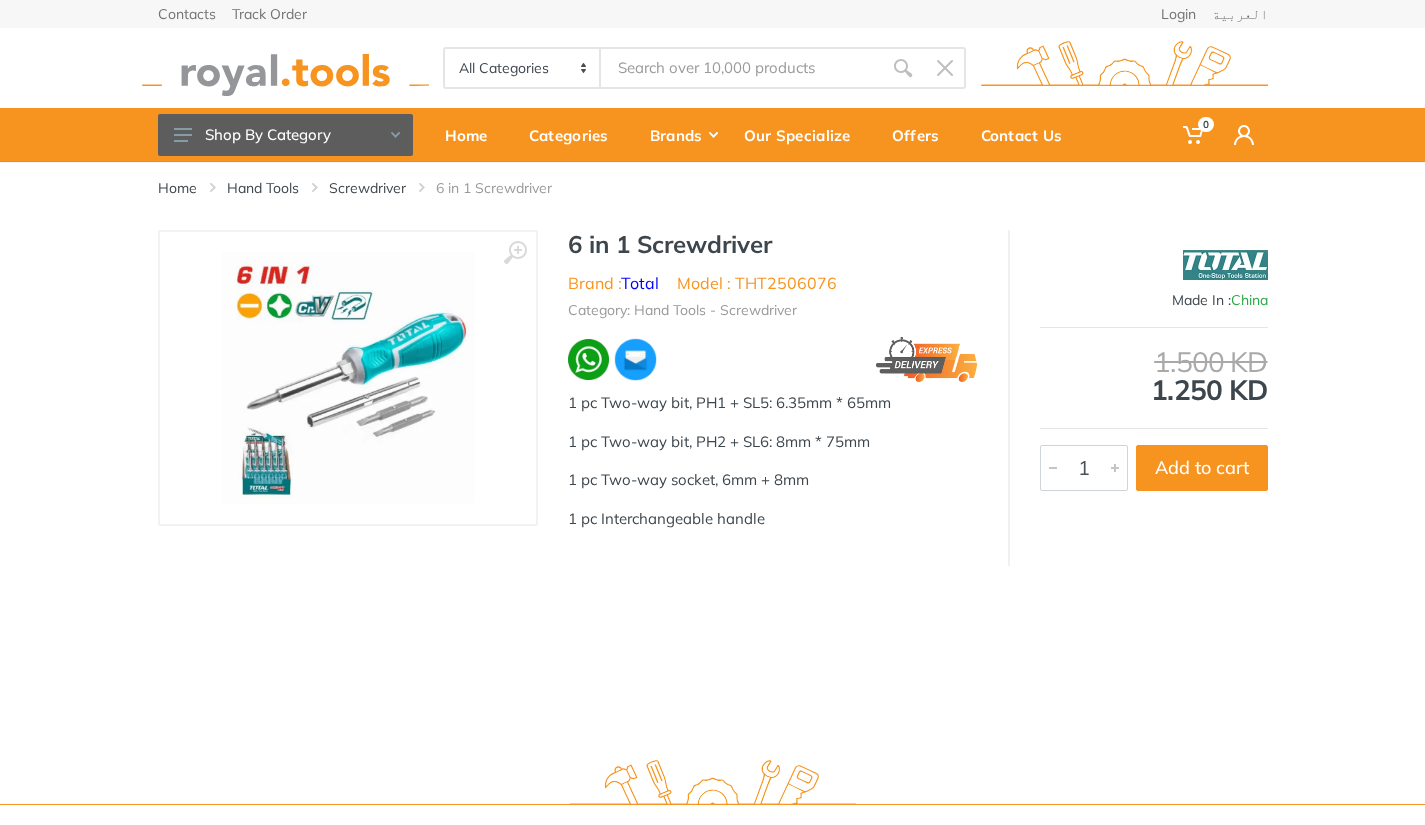 scroll, scrollTop: 0, scrollLeft: 0, axis: both 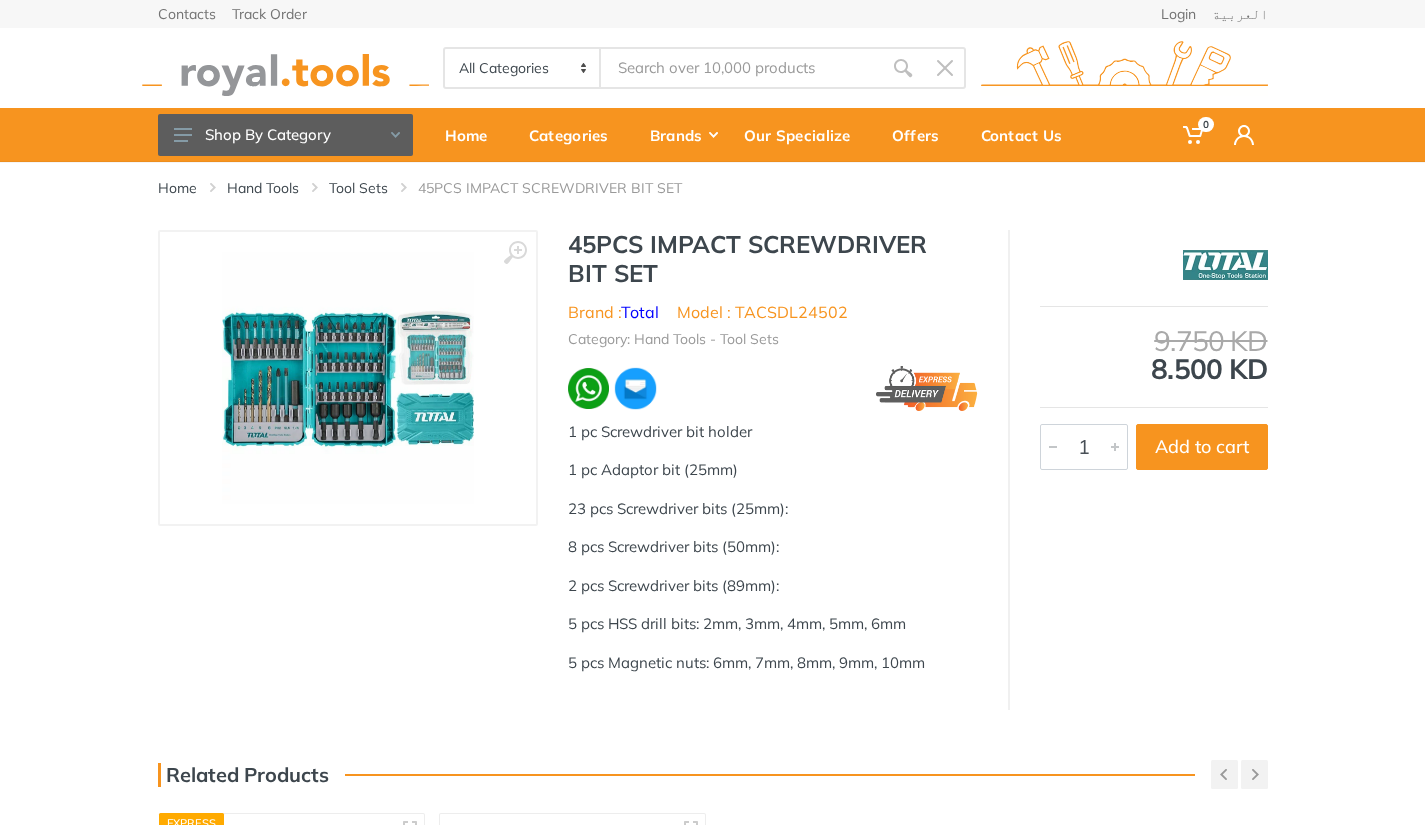 click at bounding box center [348, 378] 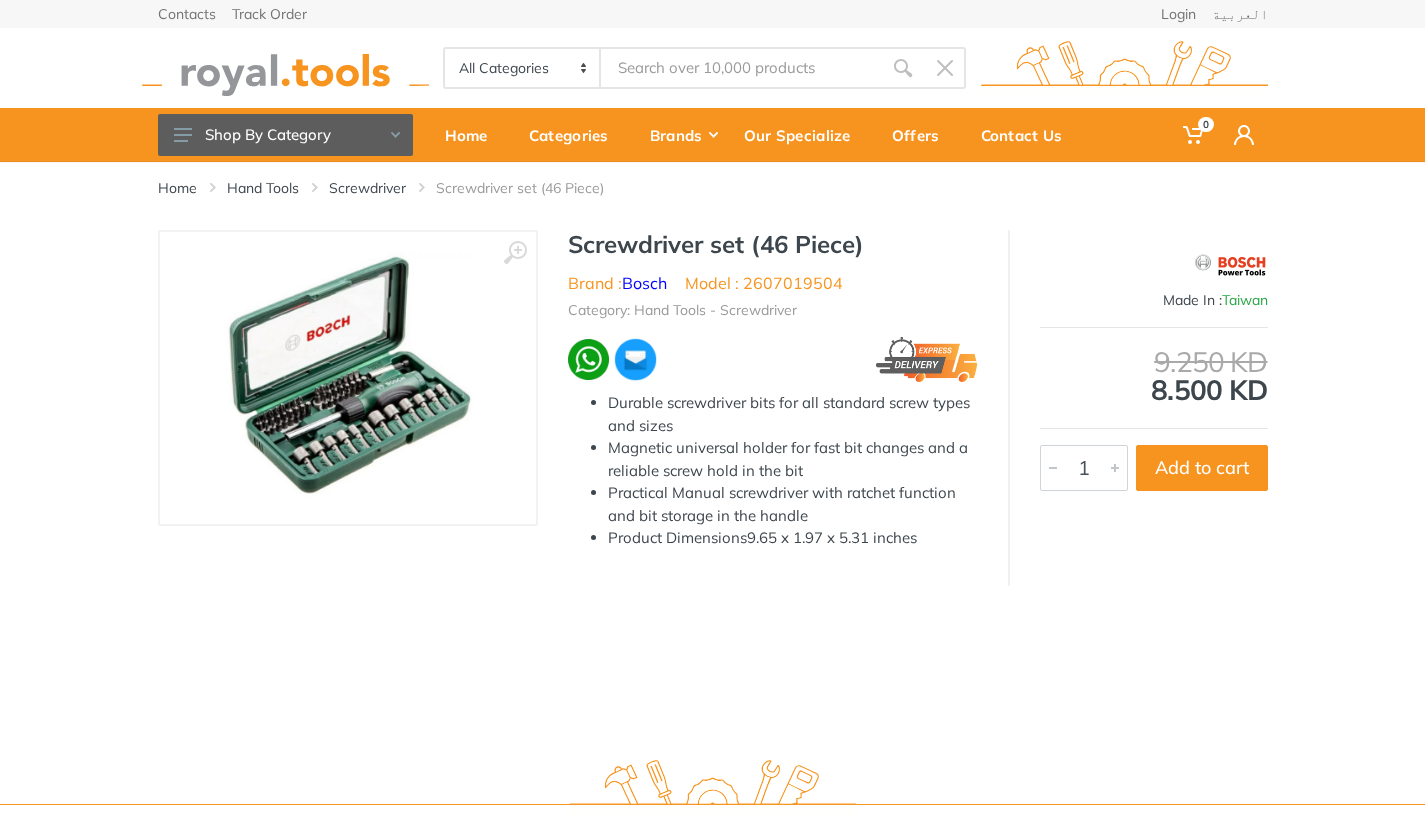 scroll, scrollTop: 0, scrollLeft: 0, axis: both 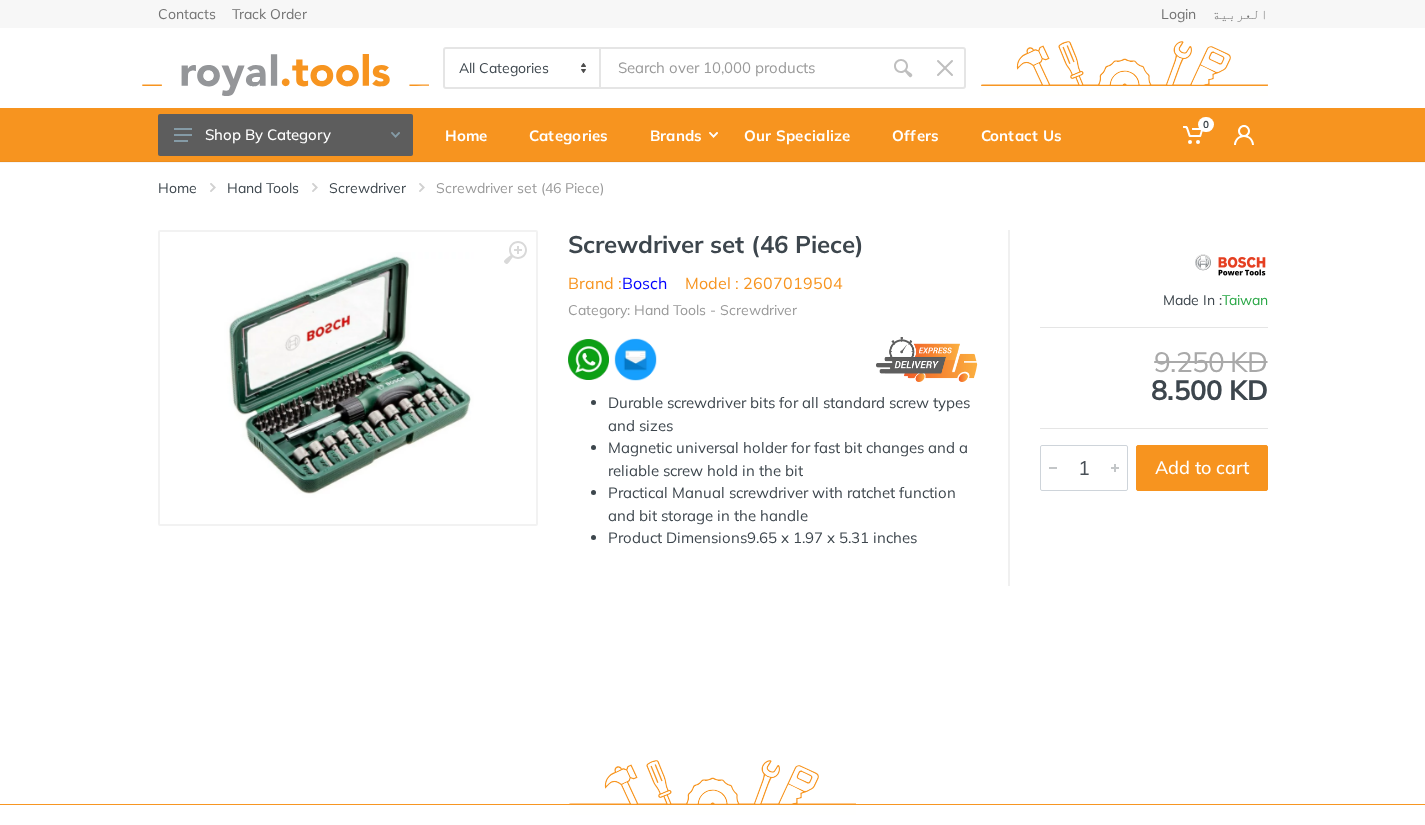click at bounding box center [348, 378] 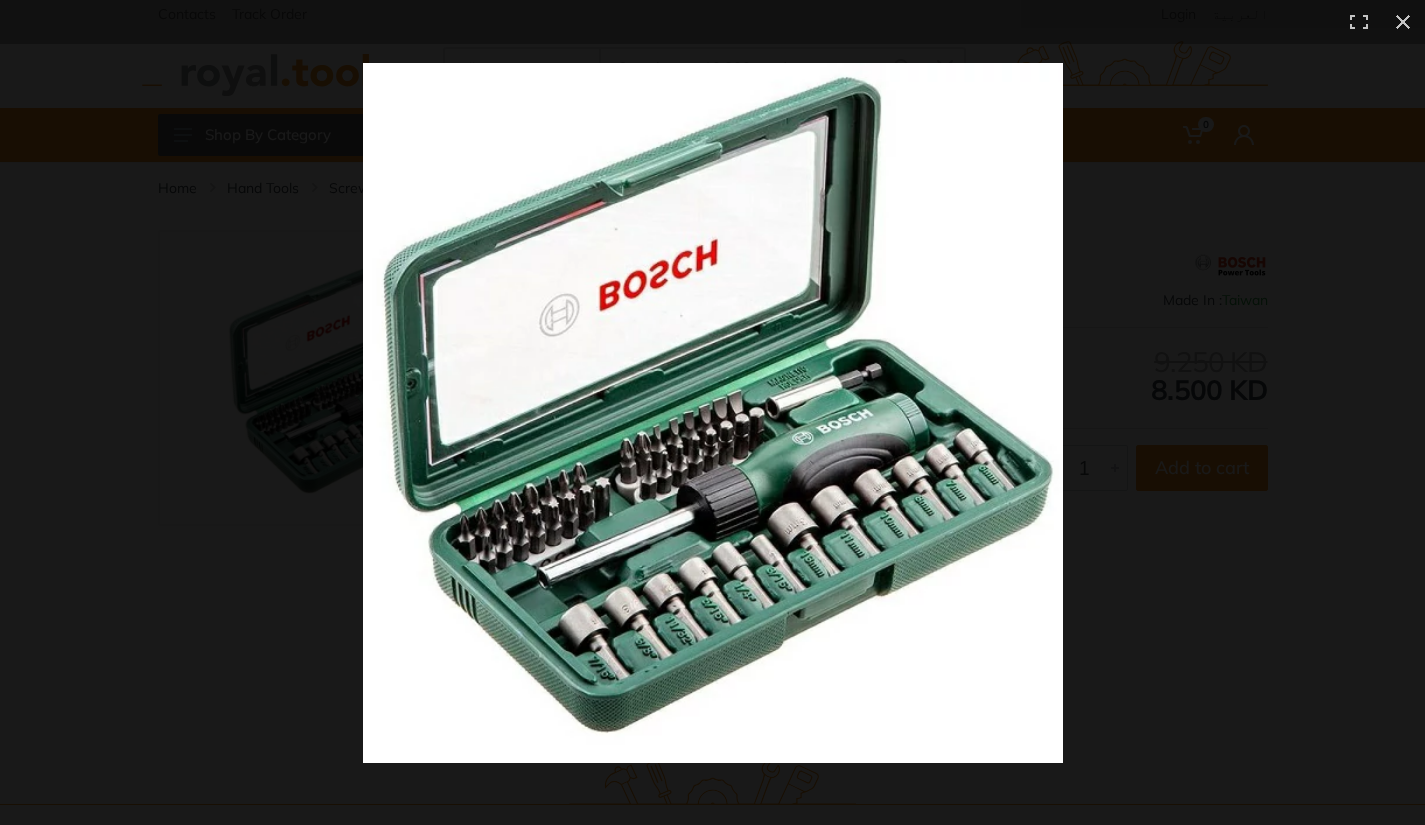 click at bounding box center (1039, 455) 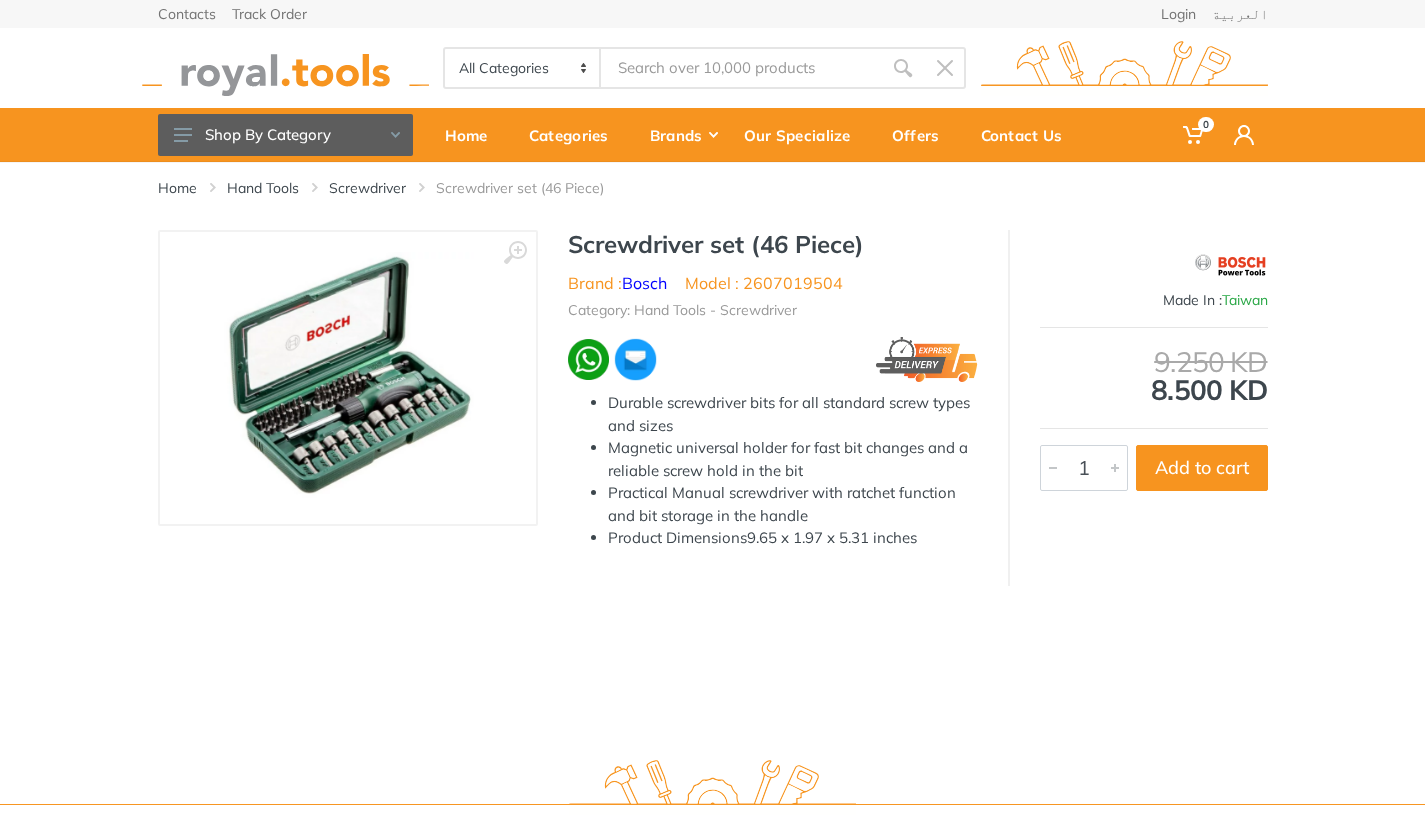 click at bounding box center [348, 378] 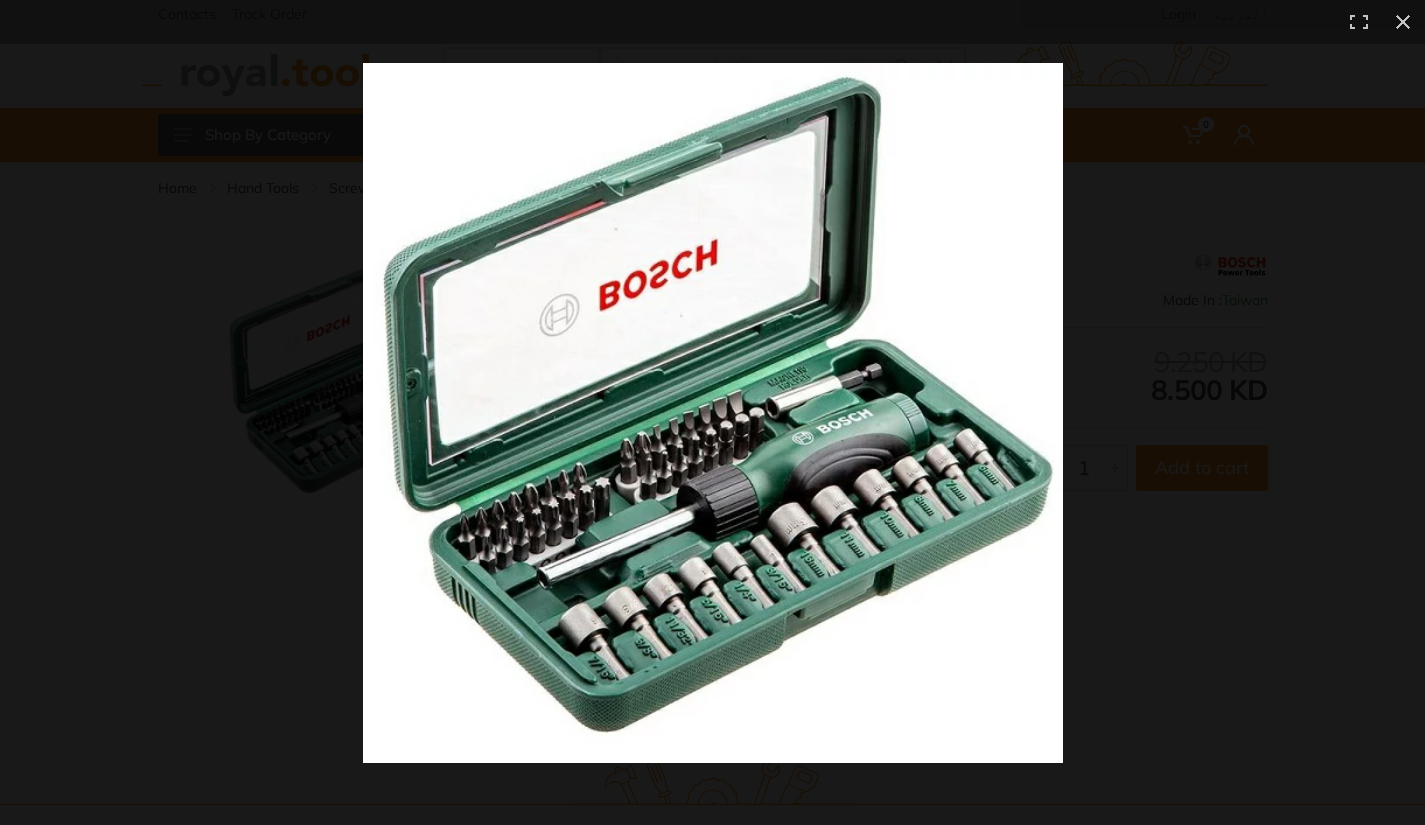 click at bounding box center [712, 412] 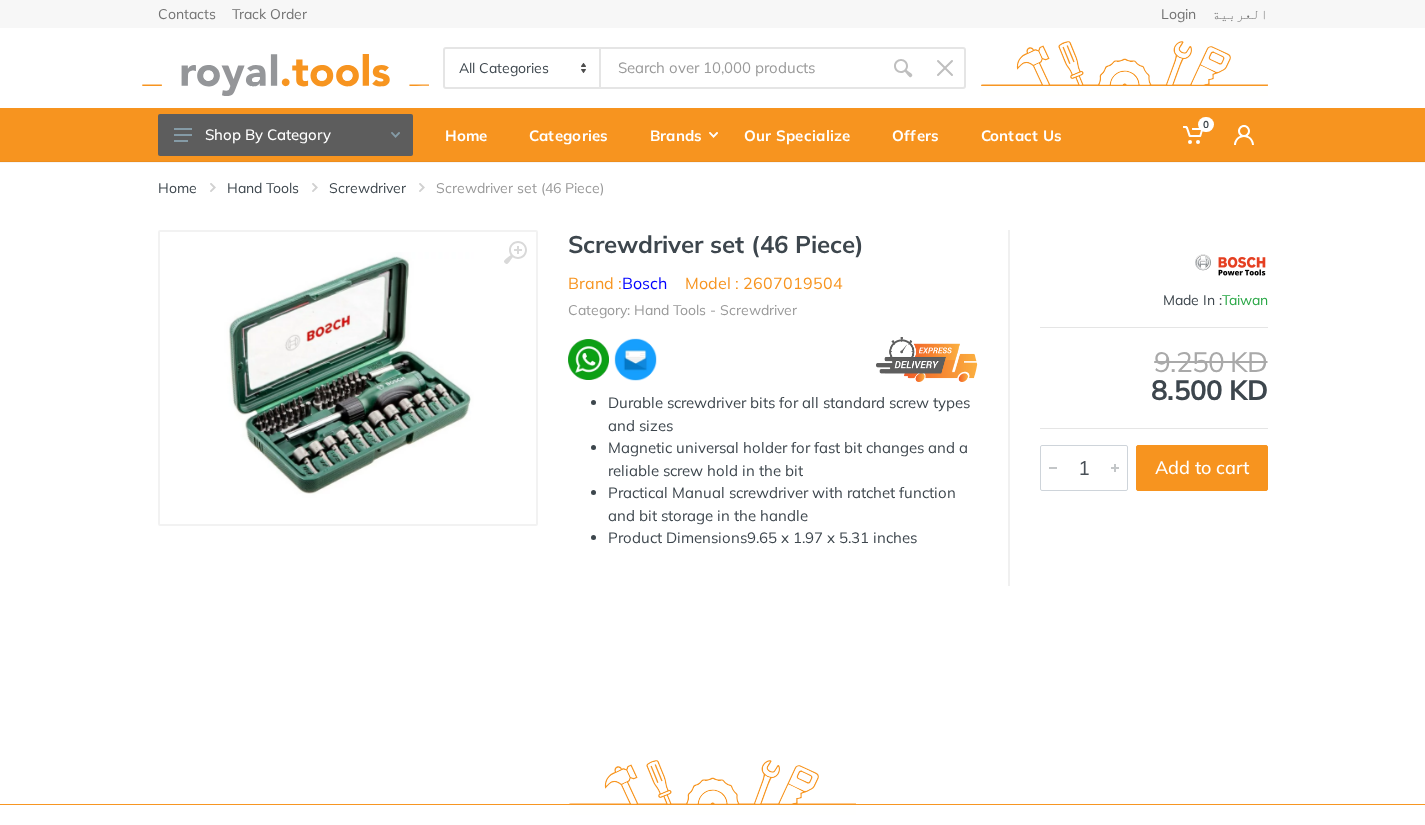 click at bounding box center (348, 378) 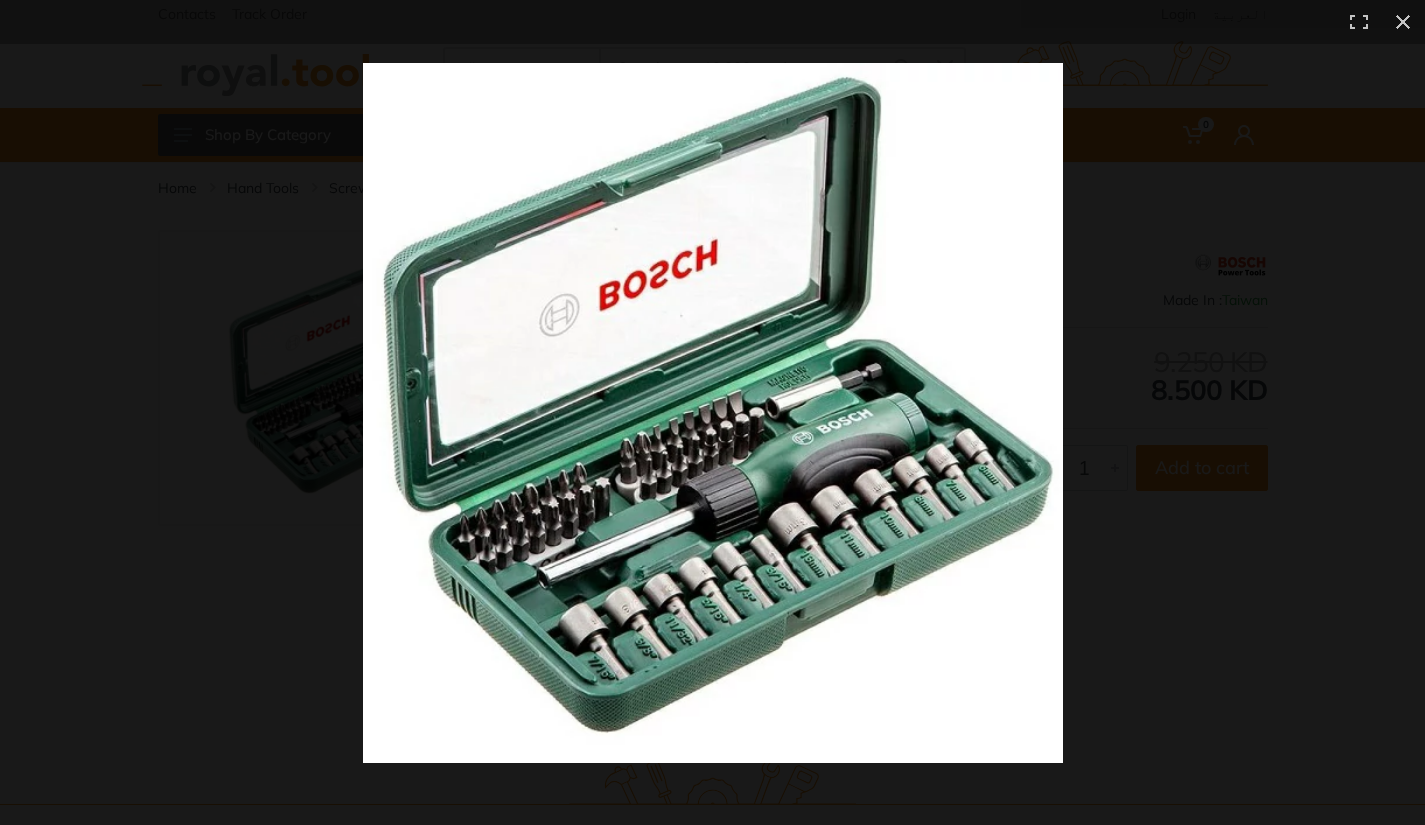 click at bounding box center (713, 413) 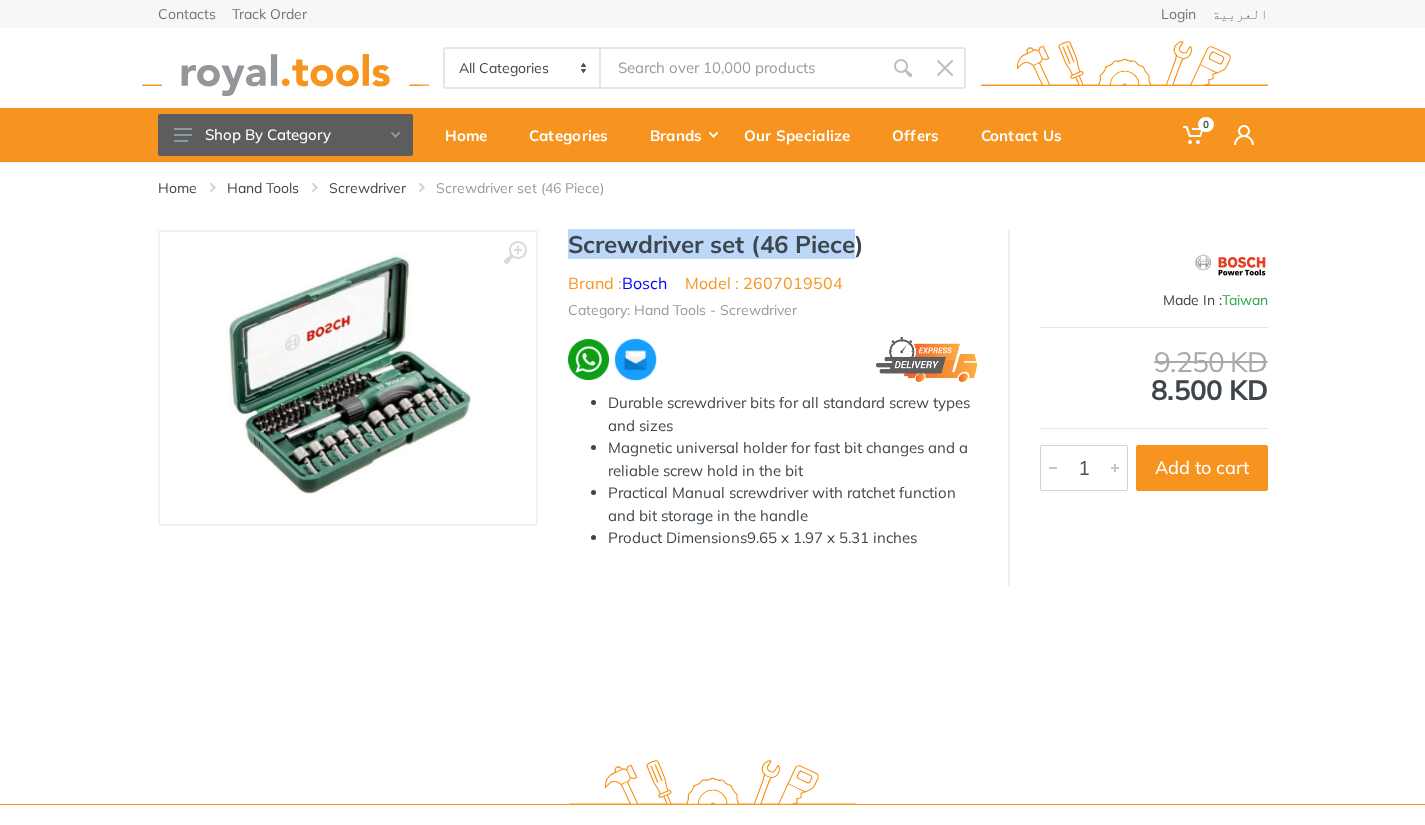drag, startPoint x: 859, startPoint y: 239, endPoint x: 574, endPoint y: 246, distance: 285.08594 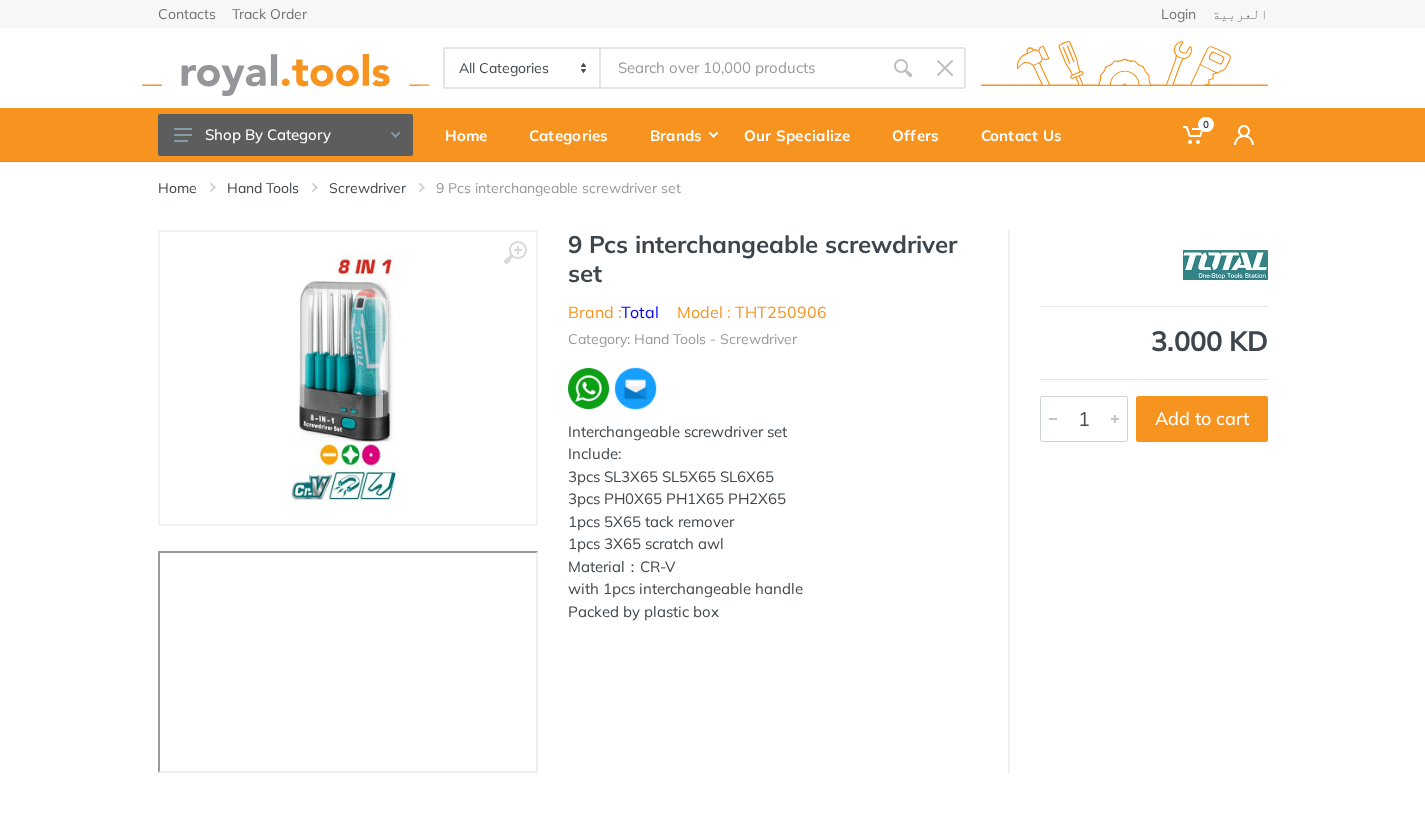 scroll, scrollTop: 0, scrollLeft: 0, axis: both 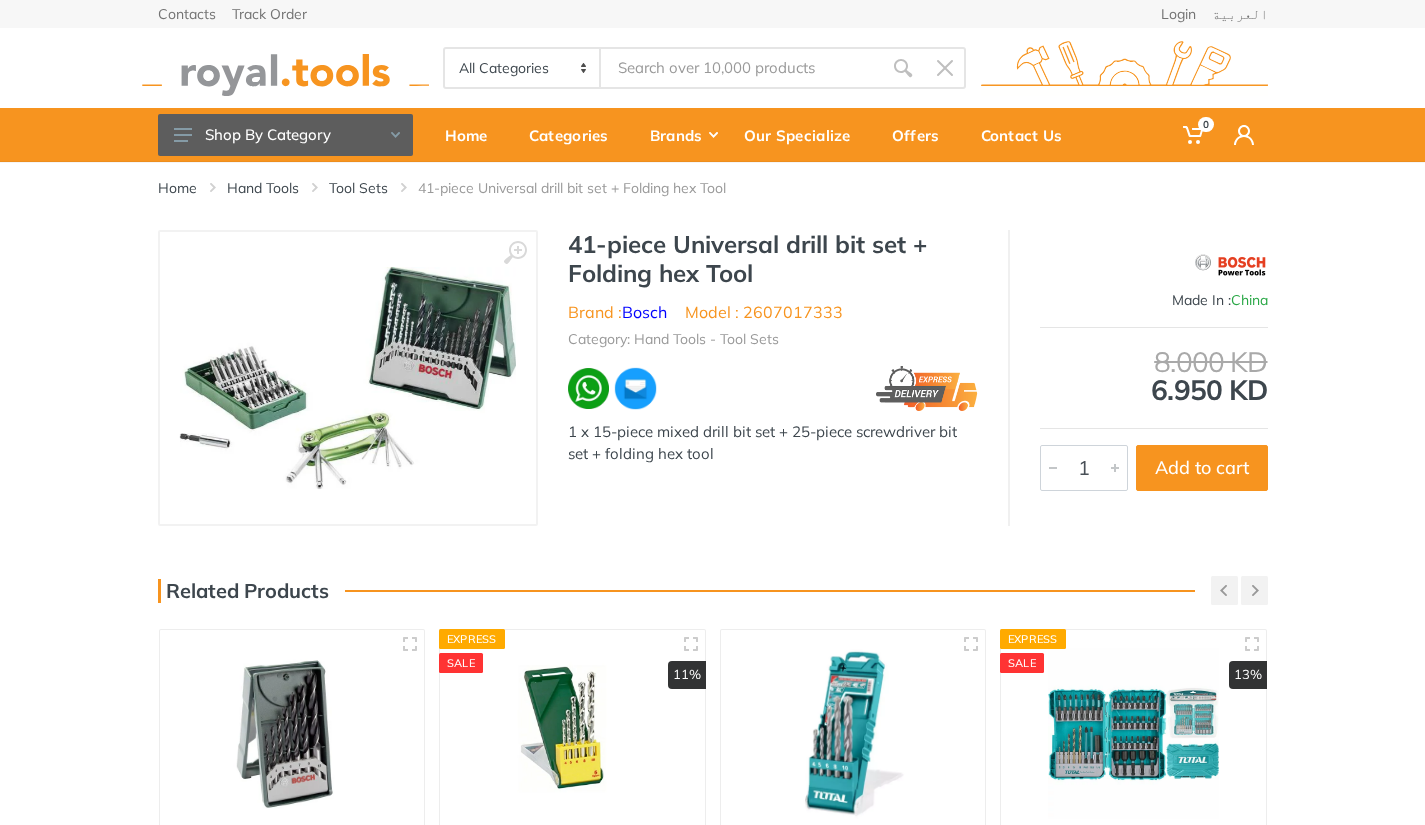 click at bounding box center (348, 378) 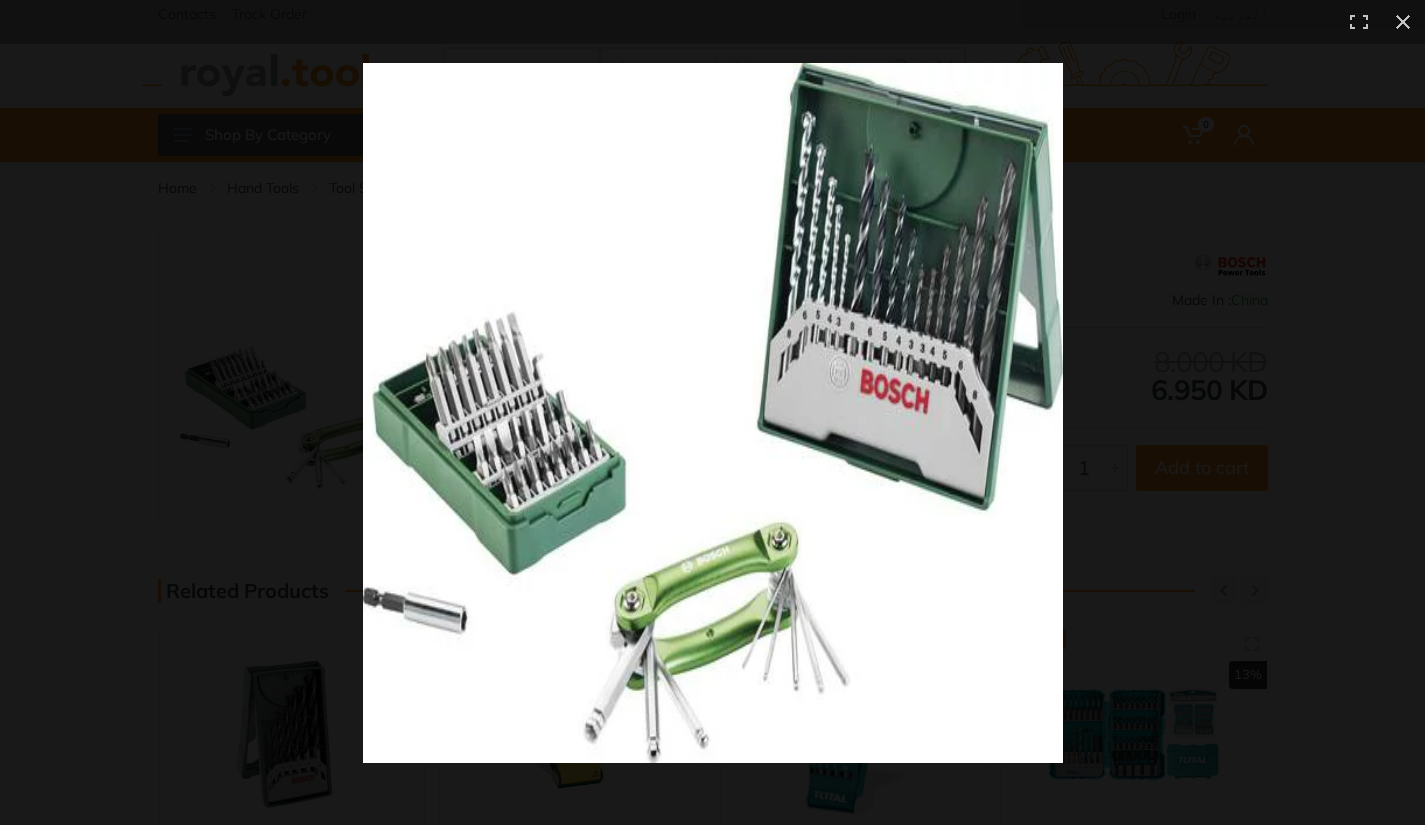 click at bounding box center [712, 412] 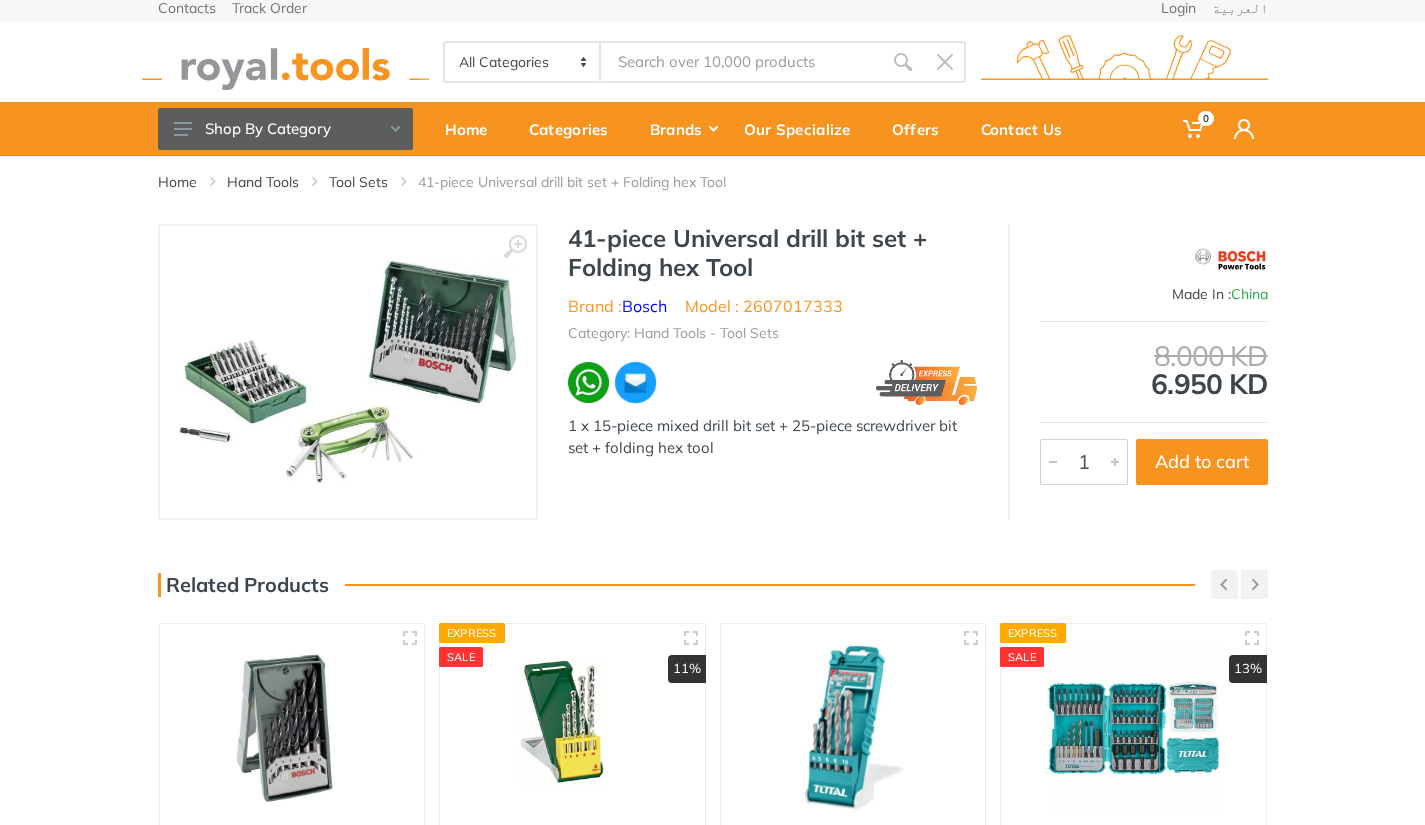 scroll, scrollTop: 4, scrollLeft: 0, axis: vertical 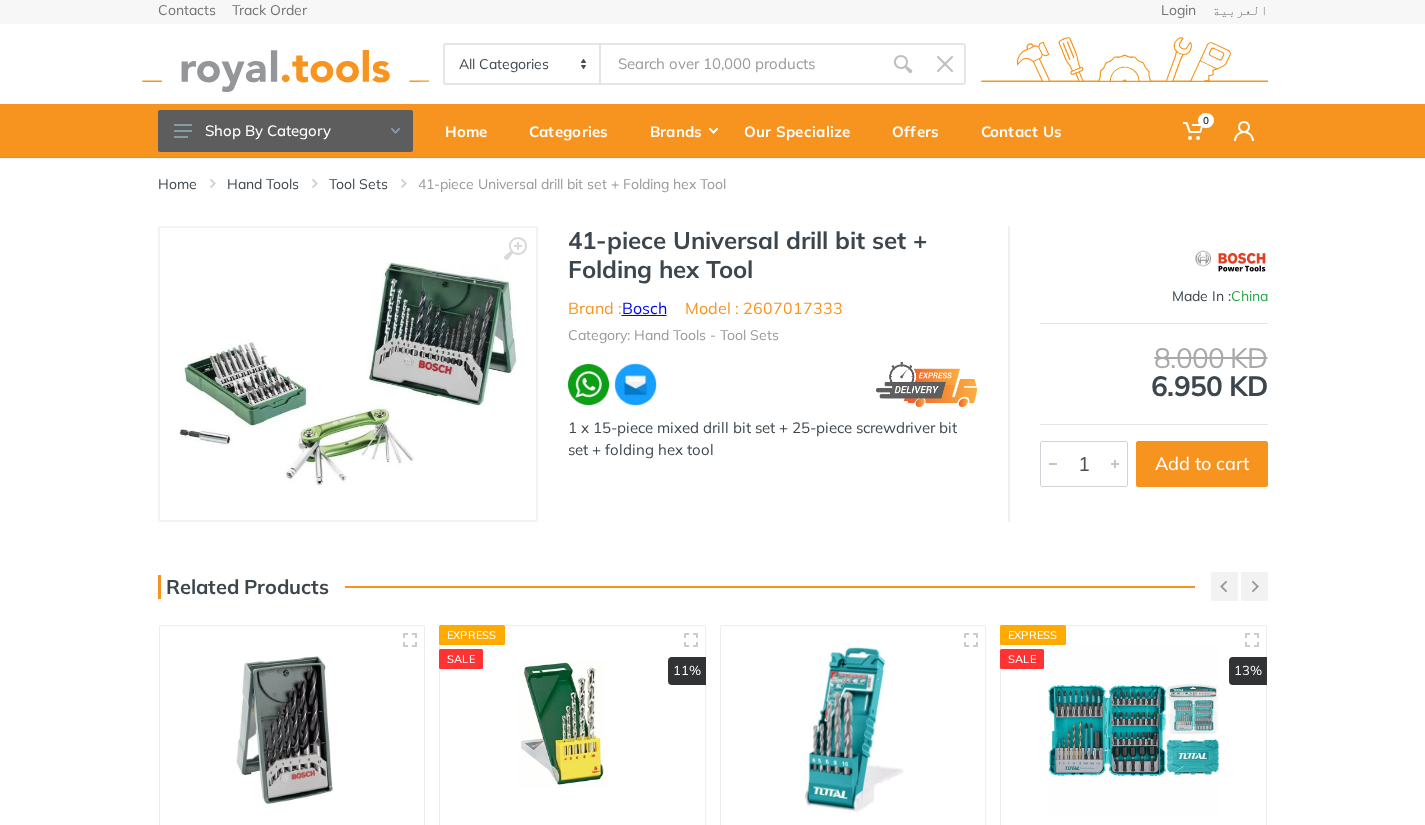 click on "Bosch" at bounding box center [644, 308] 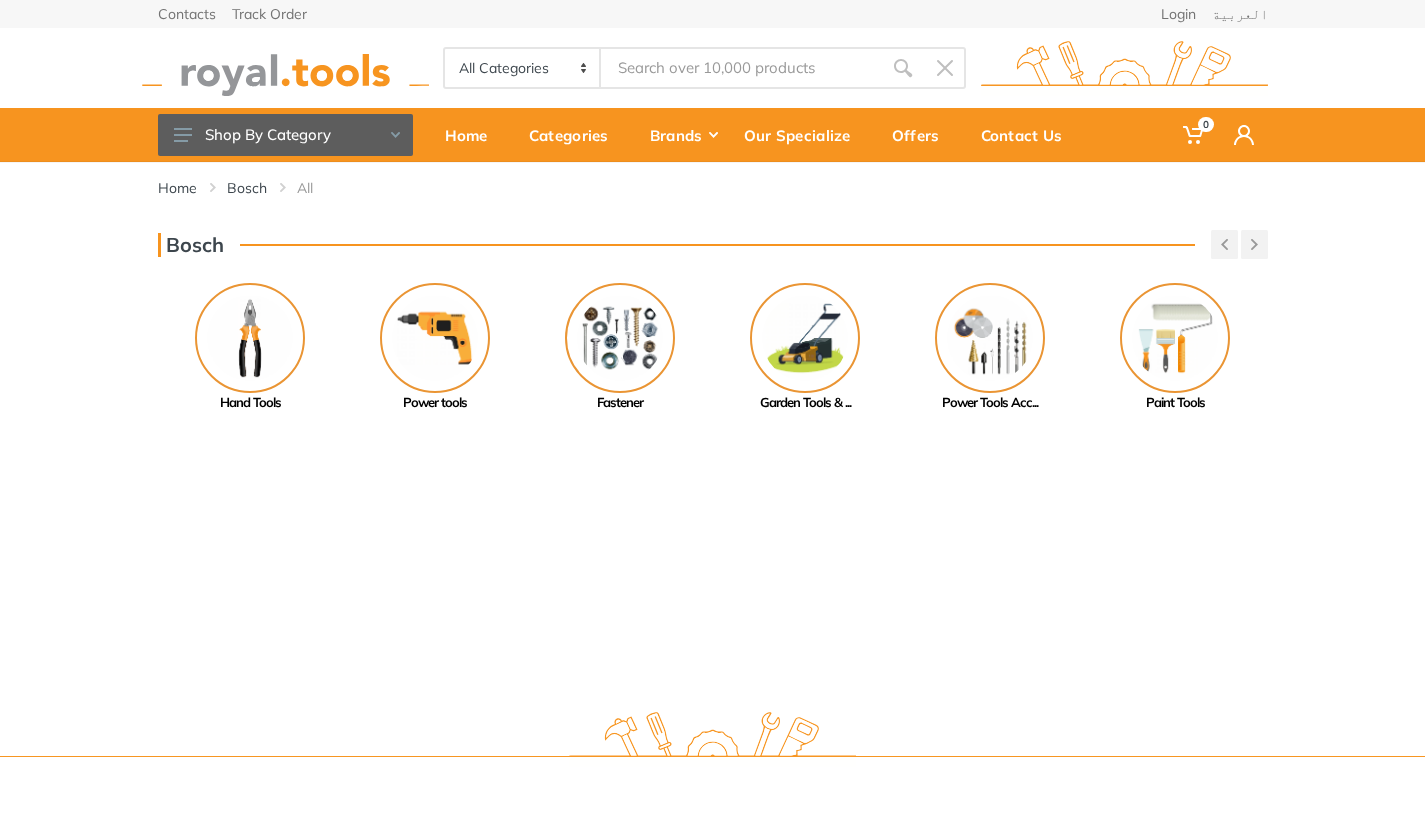 scroll, scrollTop: 0, scrollLeft: 0, axis: both 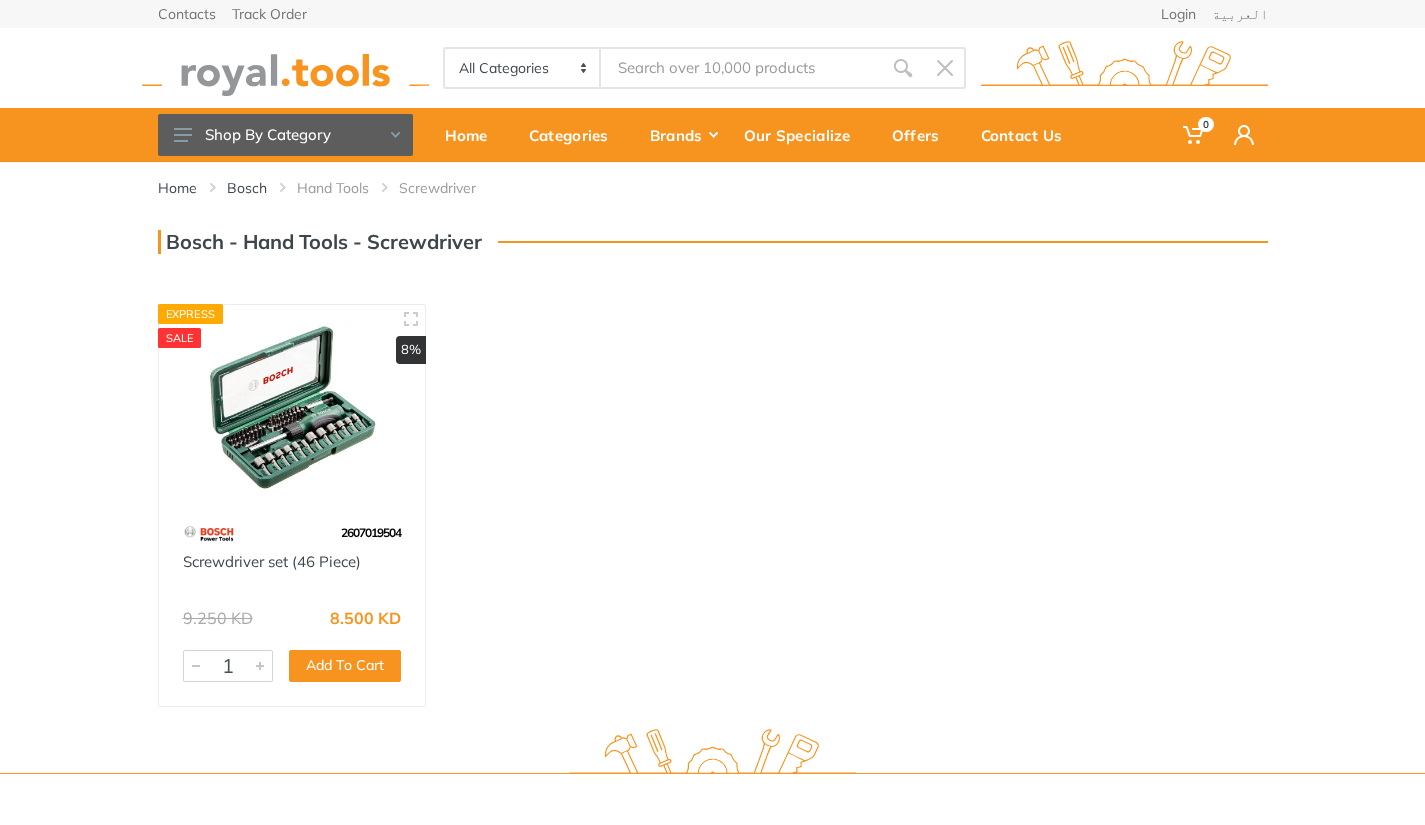 click at bounding box center (292, 409) 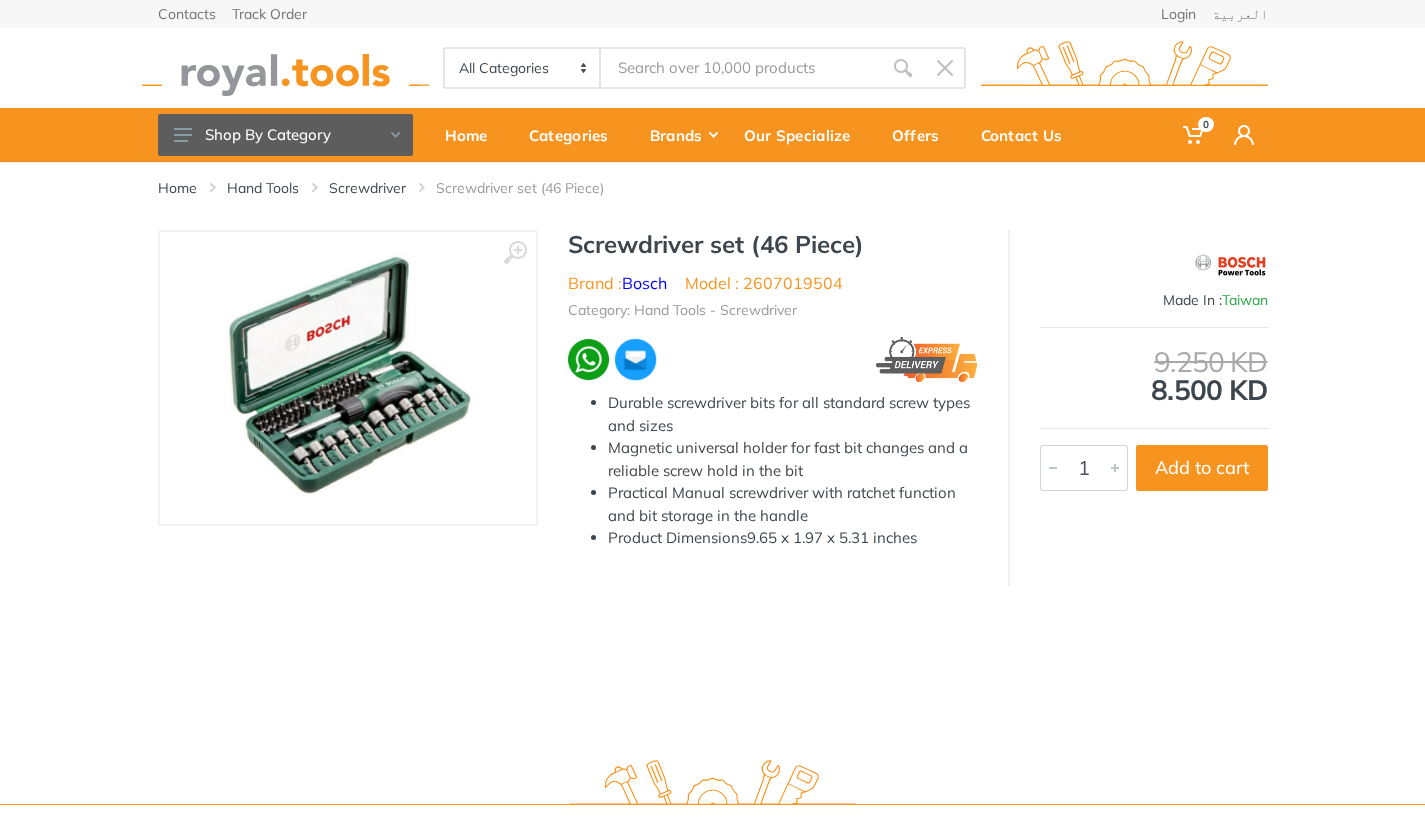 scroll, scrollTop: 0, scrollLeft: 0, axis: both 